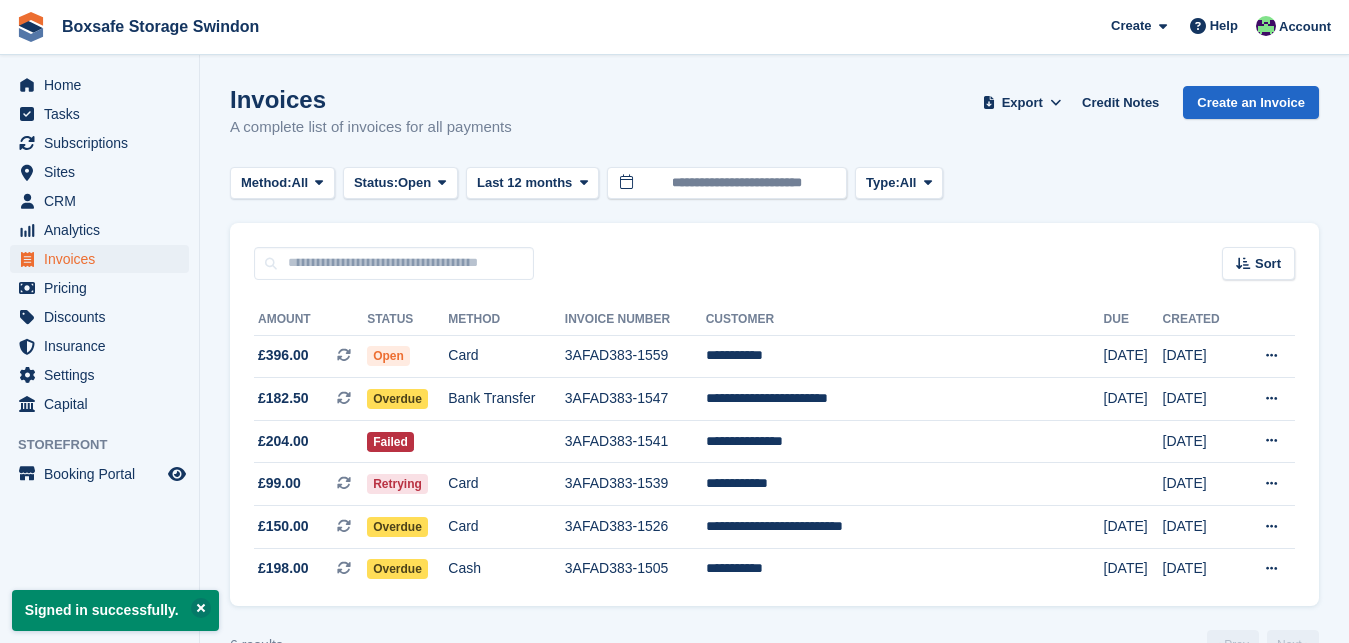 scroll, scrollTop: 0, scrollLeft: 0, axis: both 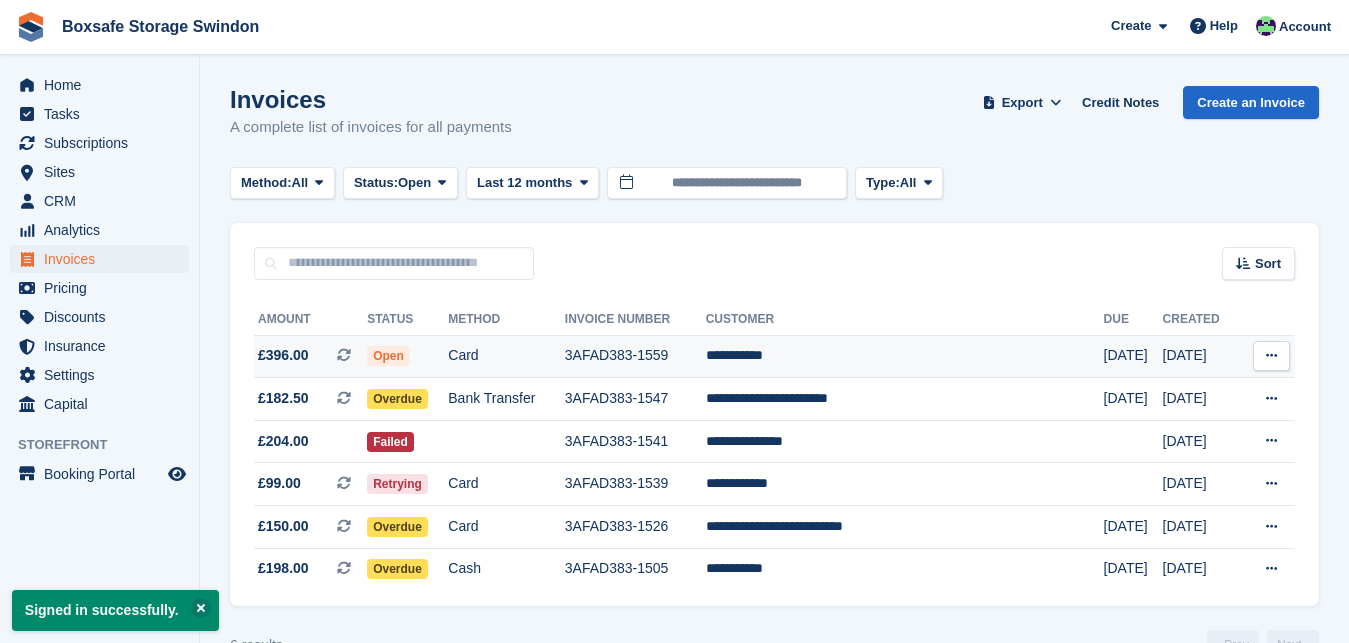 click on "**********" at bounding box center [905, 356] 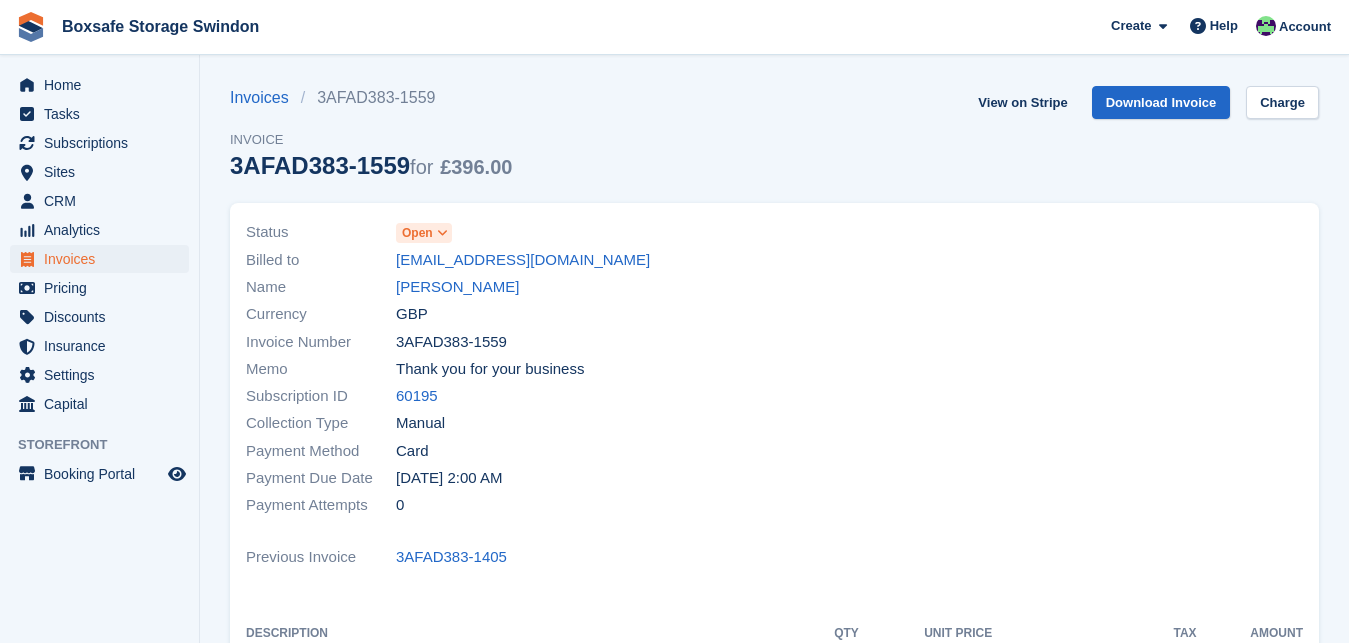 scroll, scrollTop: 0, scrollLeft: 0, axis: both 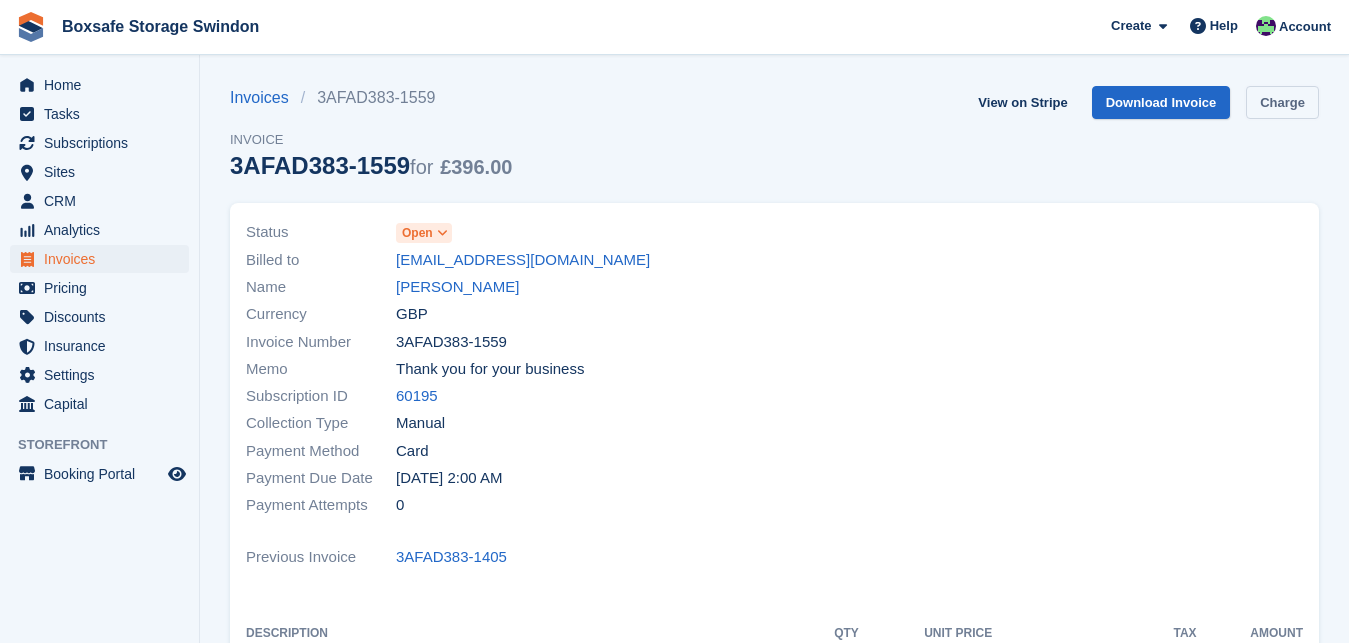 click on "Charge" at bounding box center [1282, 102] 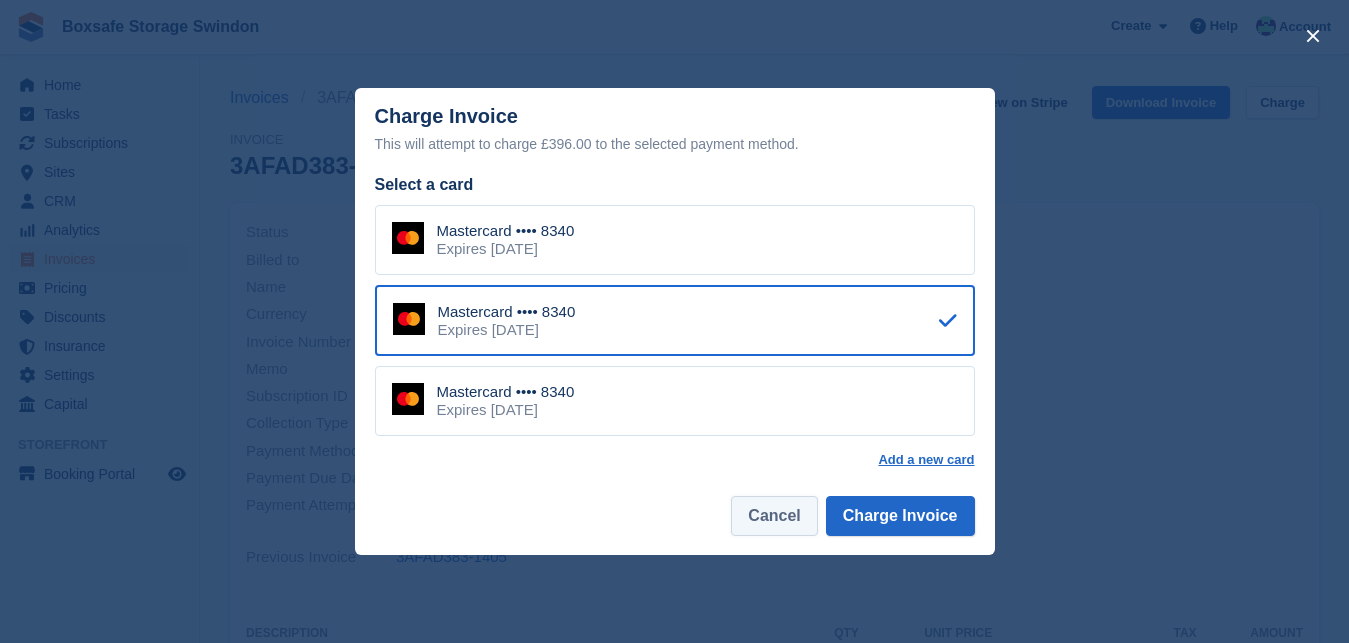 click on "Cancel" at bounding box center (774, 516) 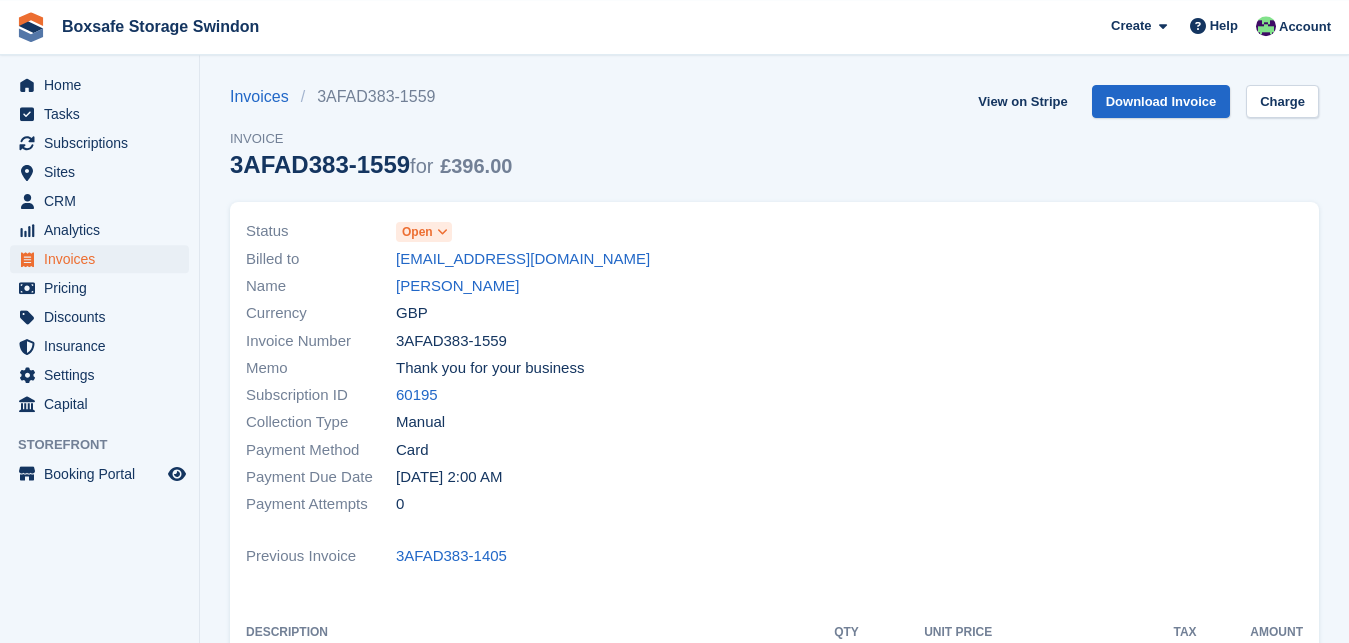 scroll, scrollTop: 0, scrollLeft: 0, axis: both 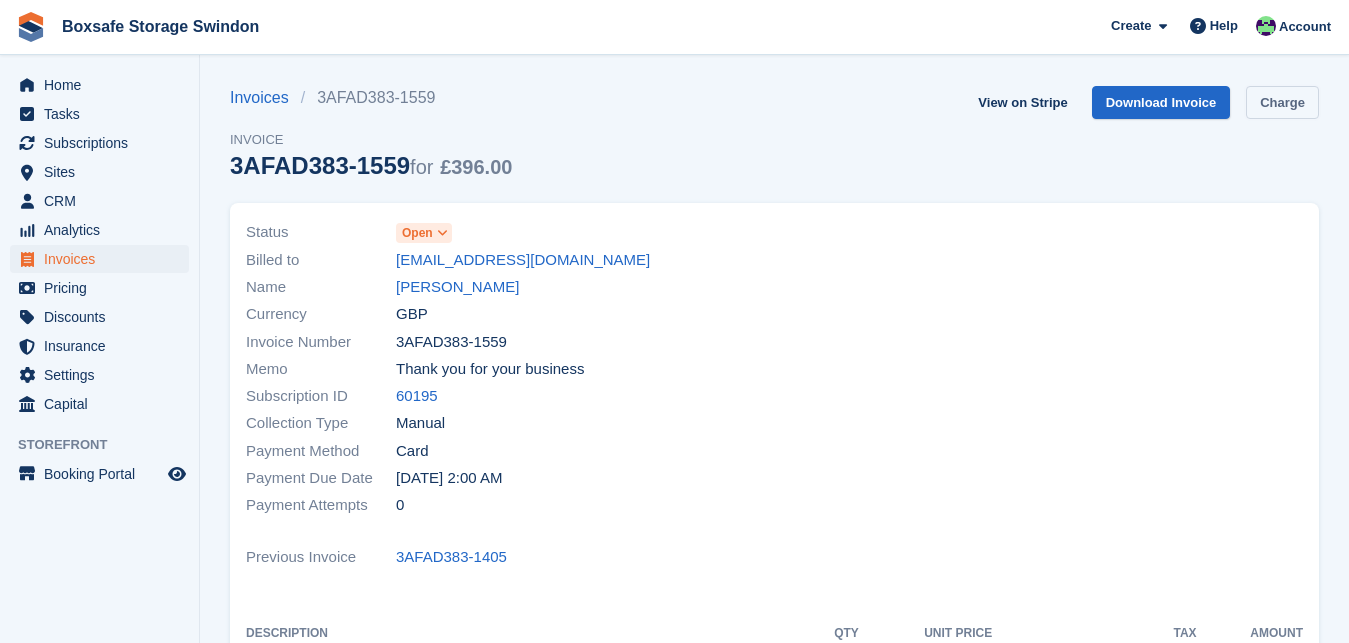click on "Charge" at bounding box center (1282, 102) 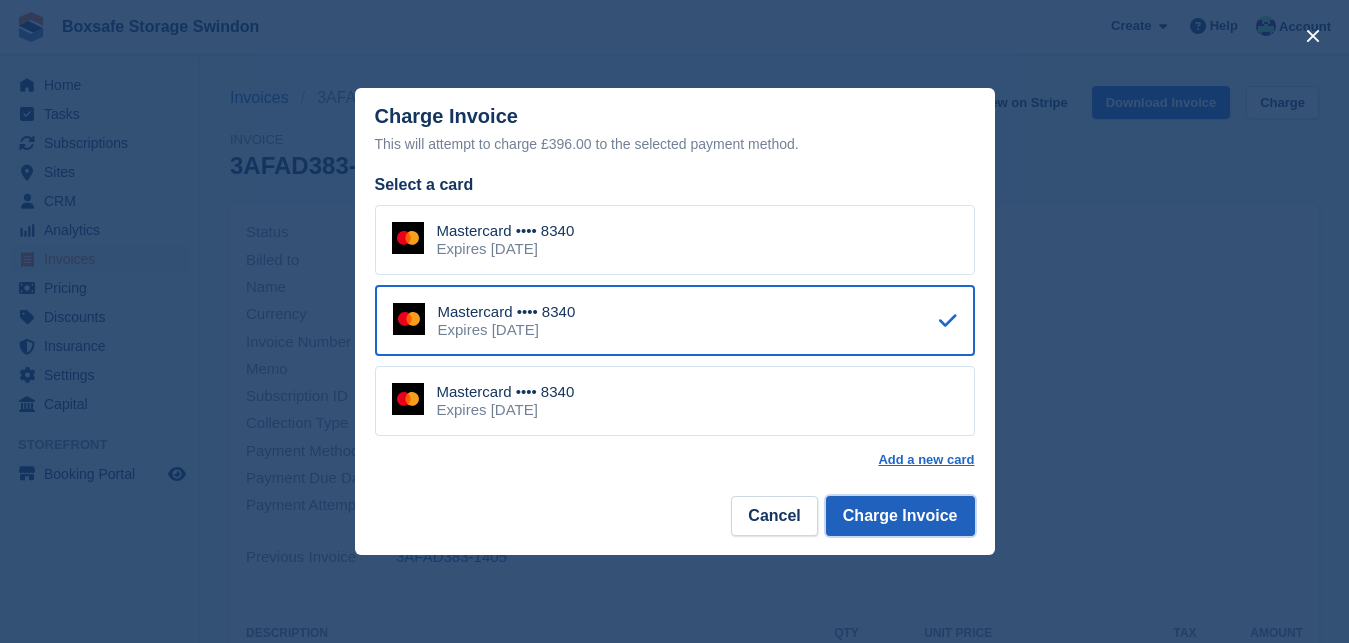 click on "Charge Invoice" at bounding box center (900, 516) 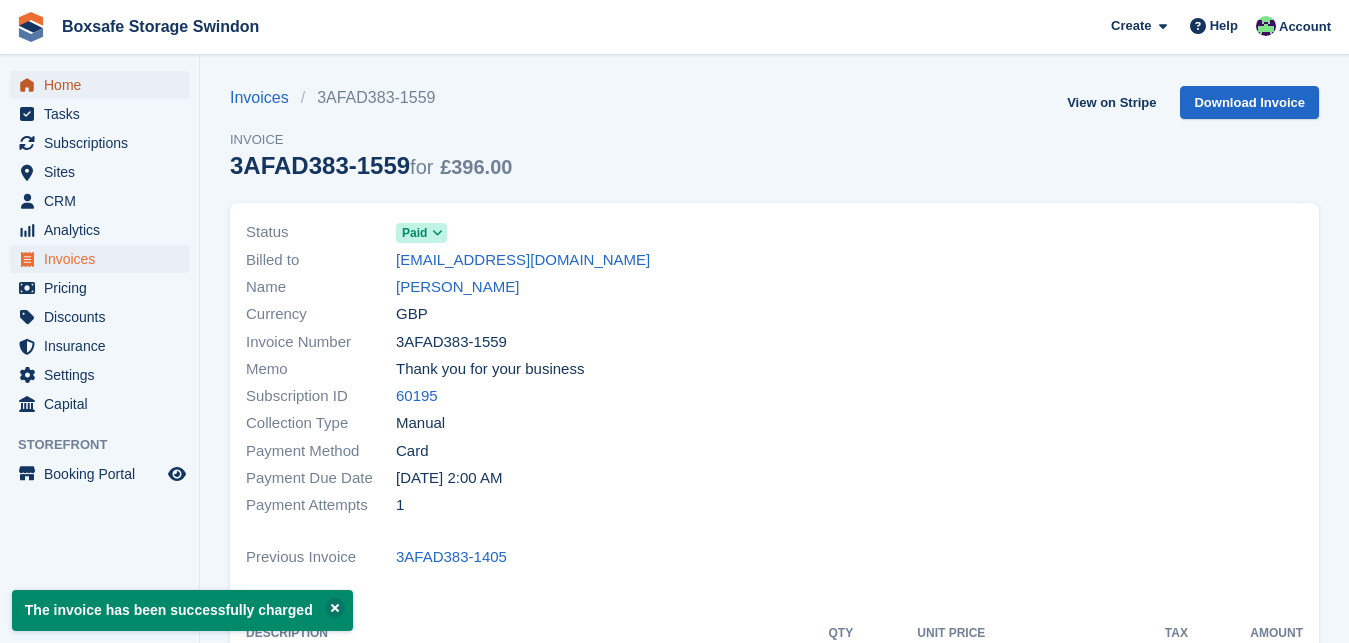 click on "Home" at bounding box center [104, 85] 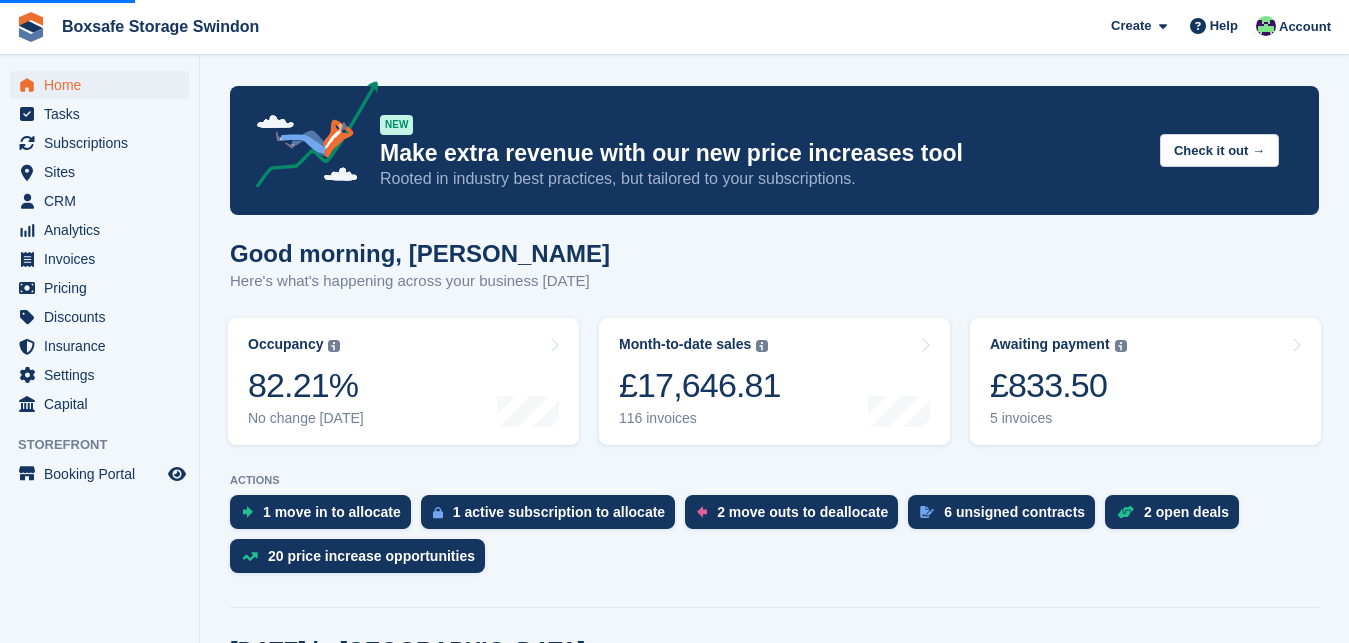 scroll, scrollTop: 0, scrollLeft: 0, axis: both 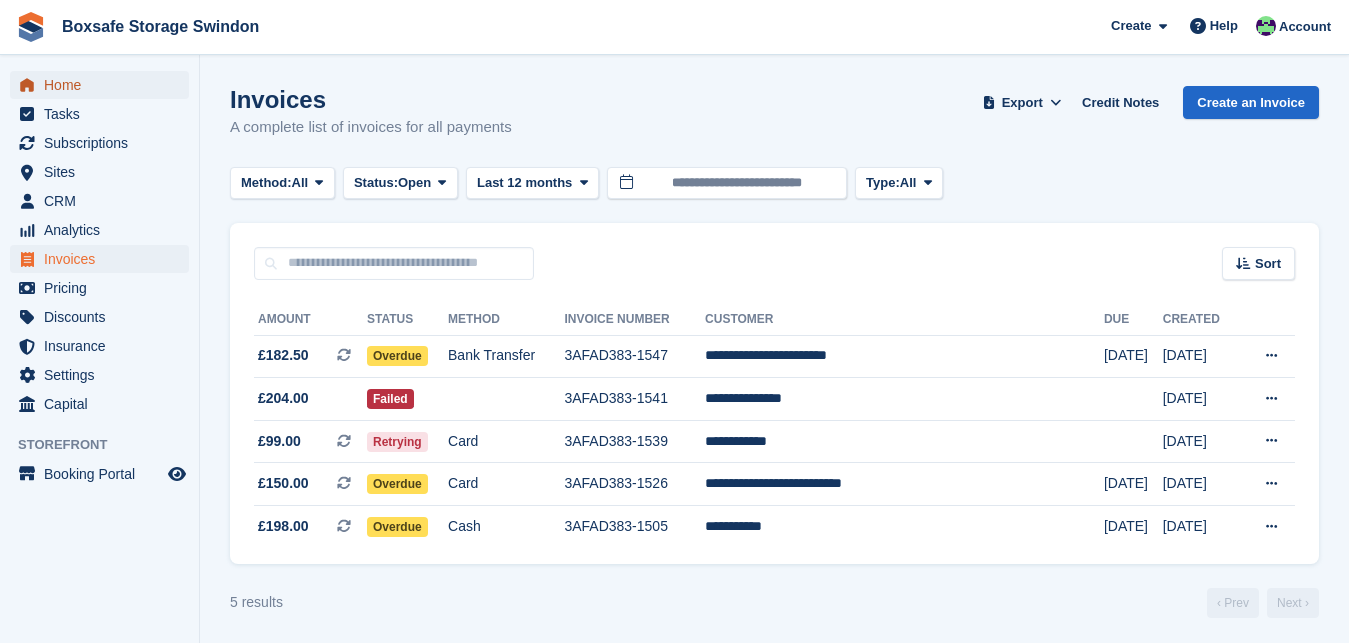 click on "Home" at bounding box center [104, 85] 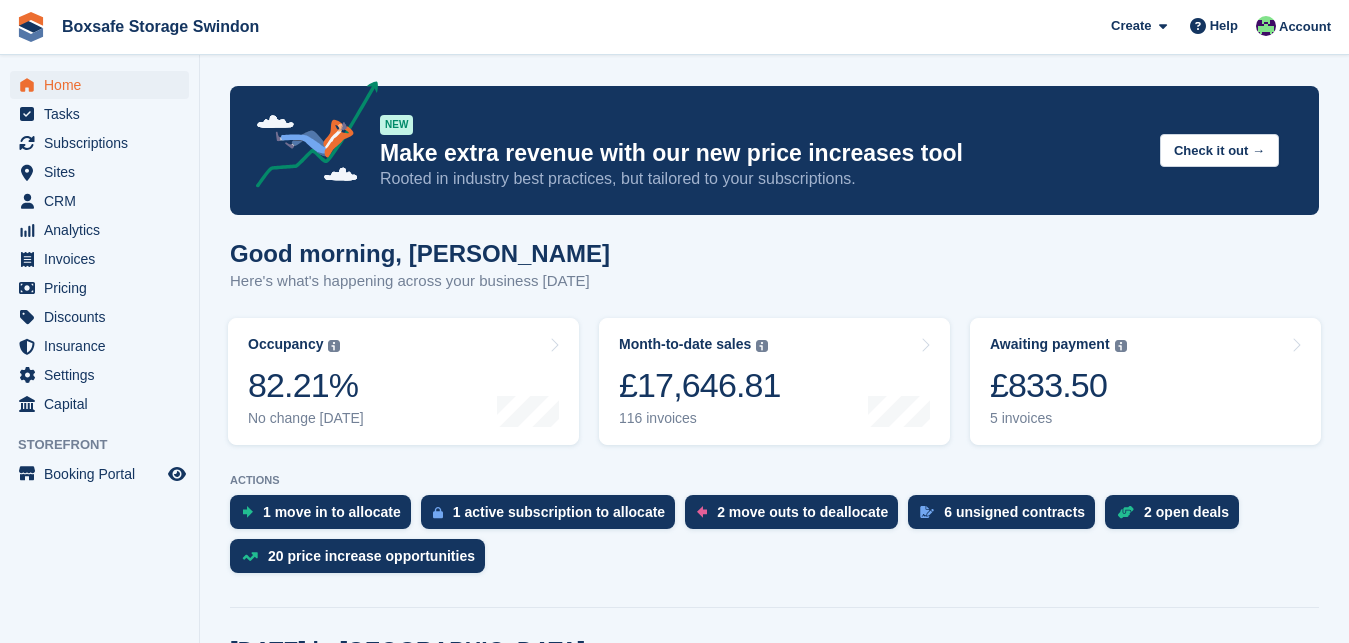 scroll, scrollTop: 0, scrollLeft: 0, axis: both 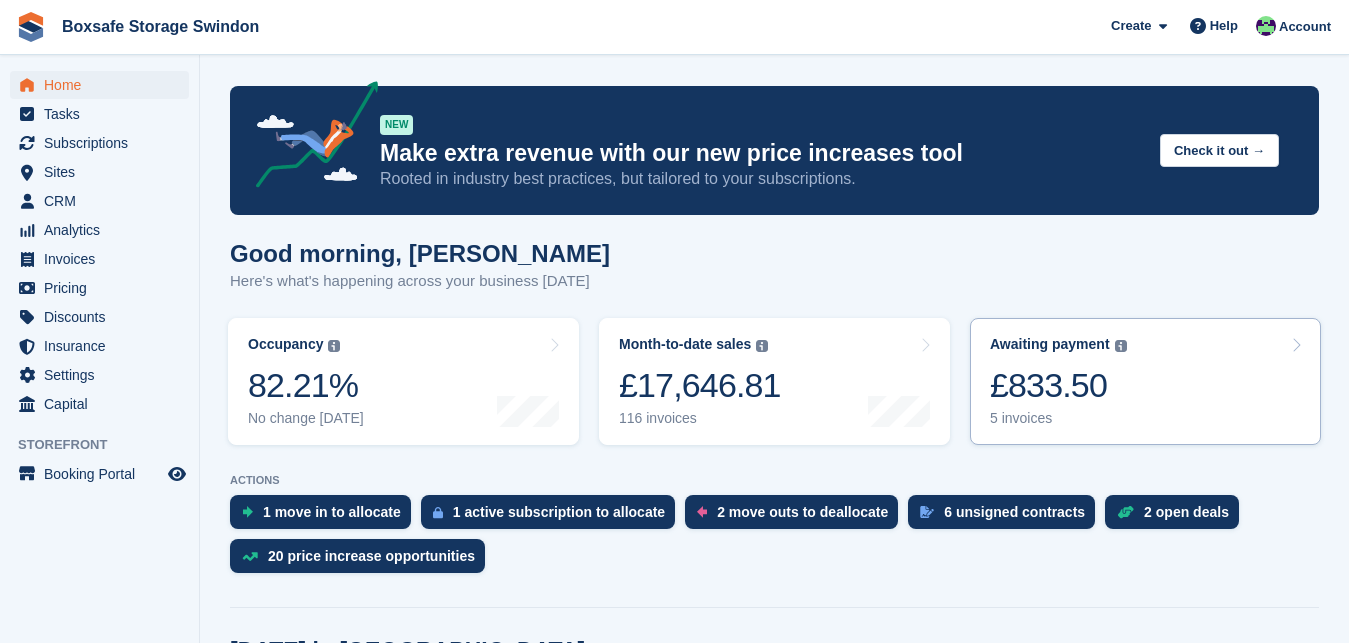 click on "£833.50" at bounding box center (1058, 385) 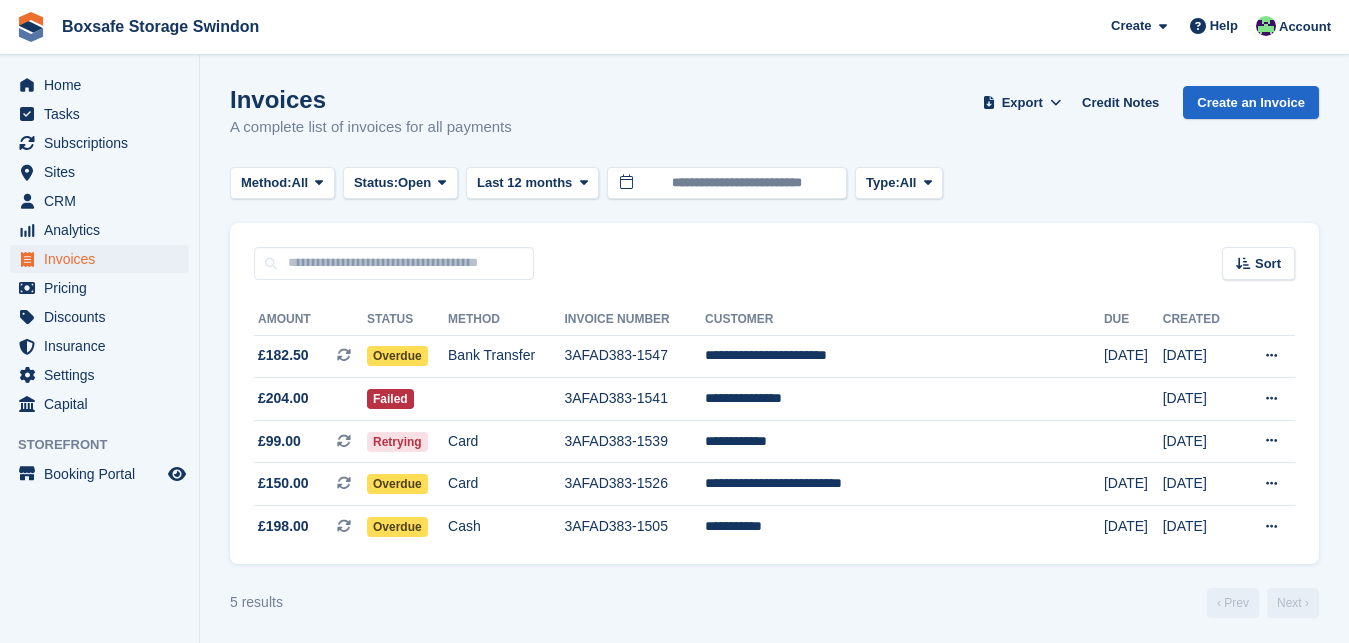 scroll, scrollTop: 0, scrollLeft: 0, axis: both 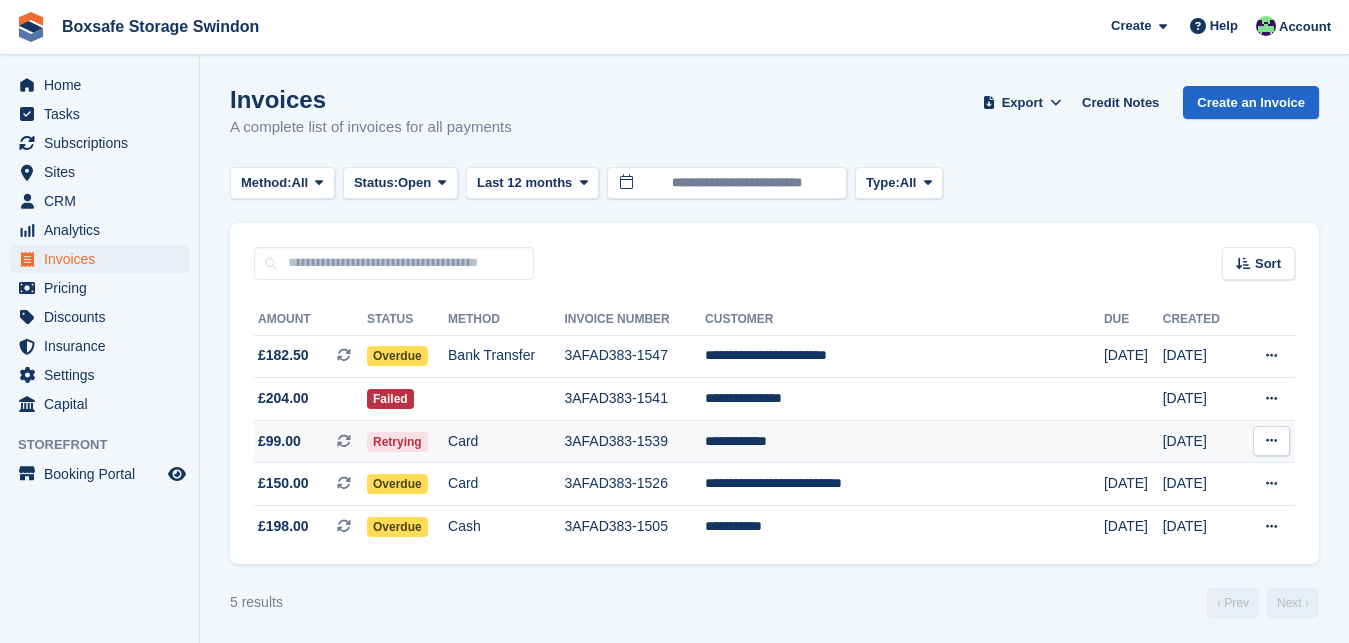 click on "**********" at bounding box center [904, 441] 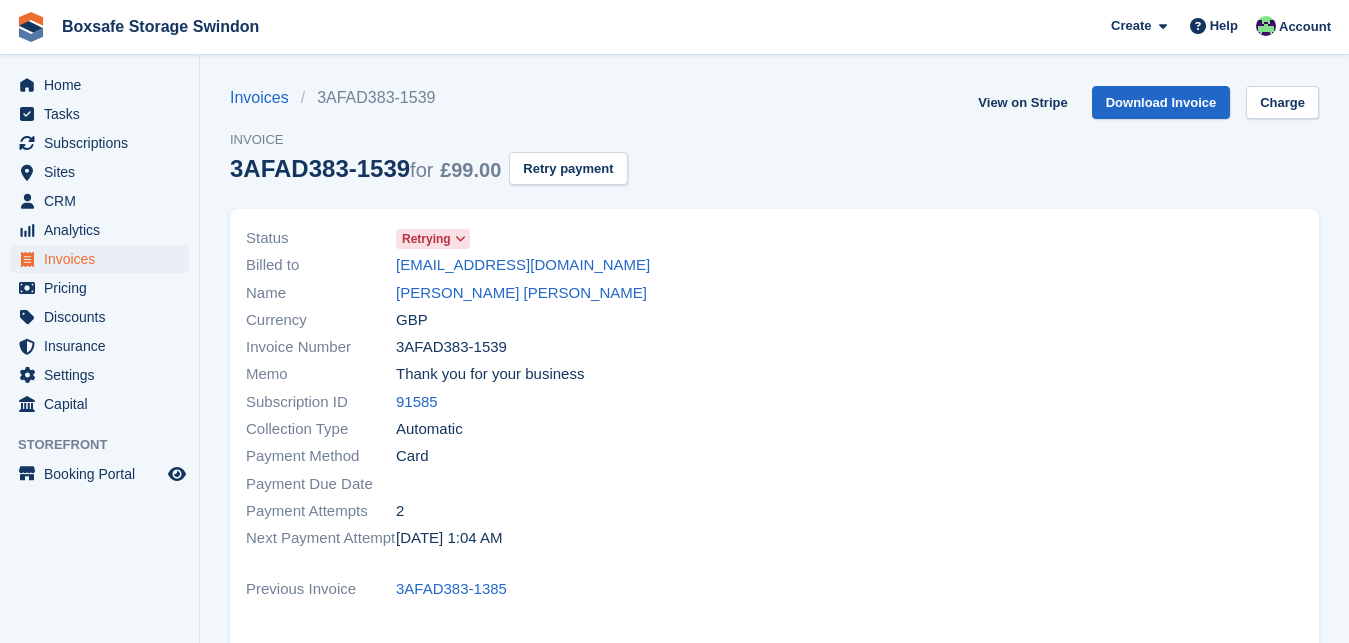 scroll, scrollTop: 0, scrollLeft: 0, axis: both 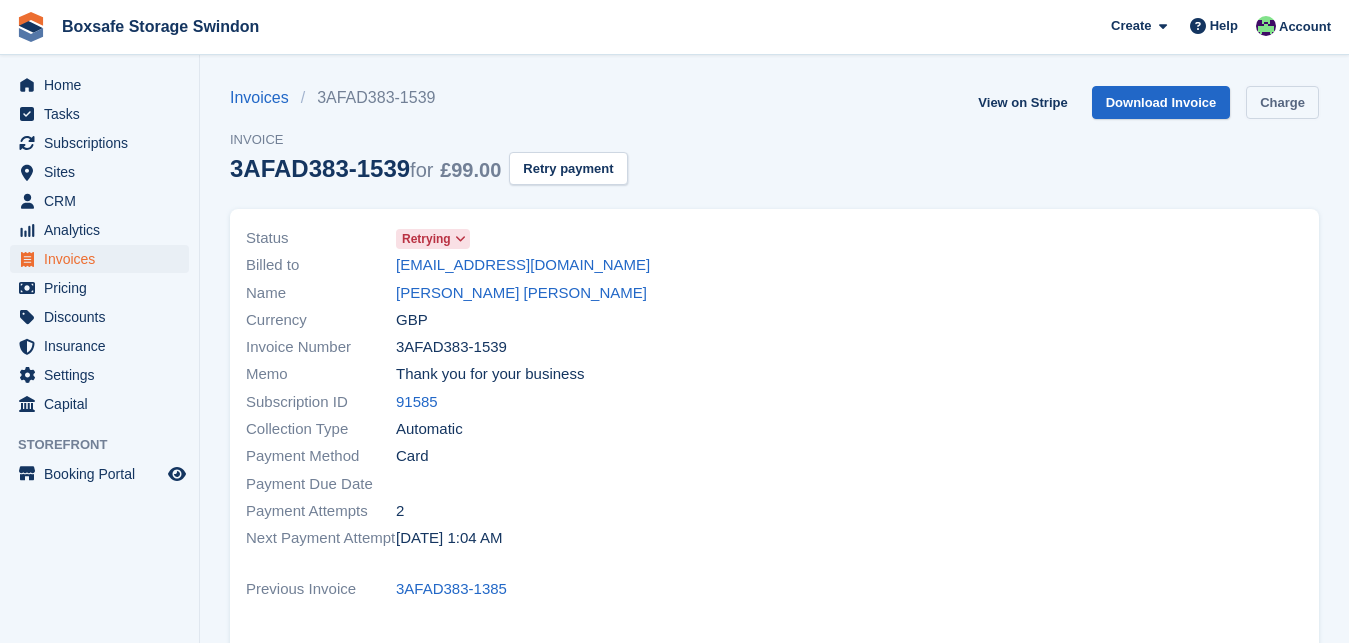 click on "Charge" at bounding box center (1282, 102) 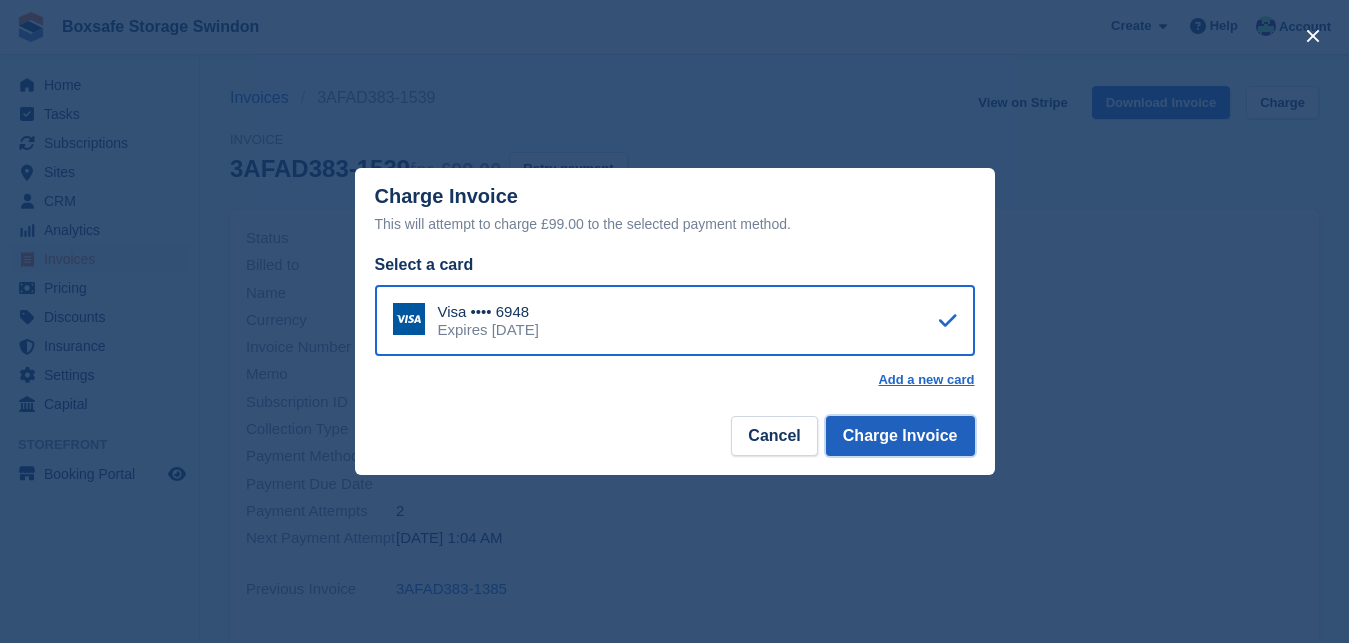 click on "Charge Invoice" at bounding box center (900, 436) 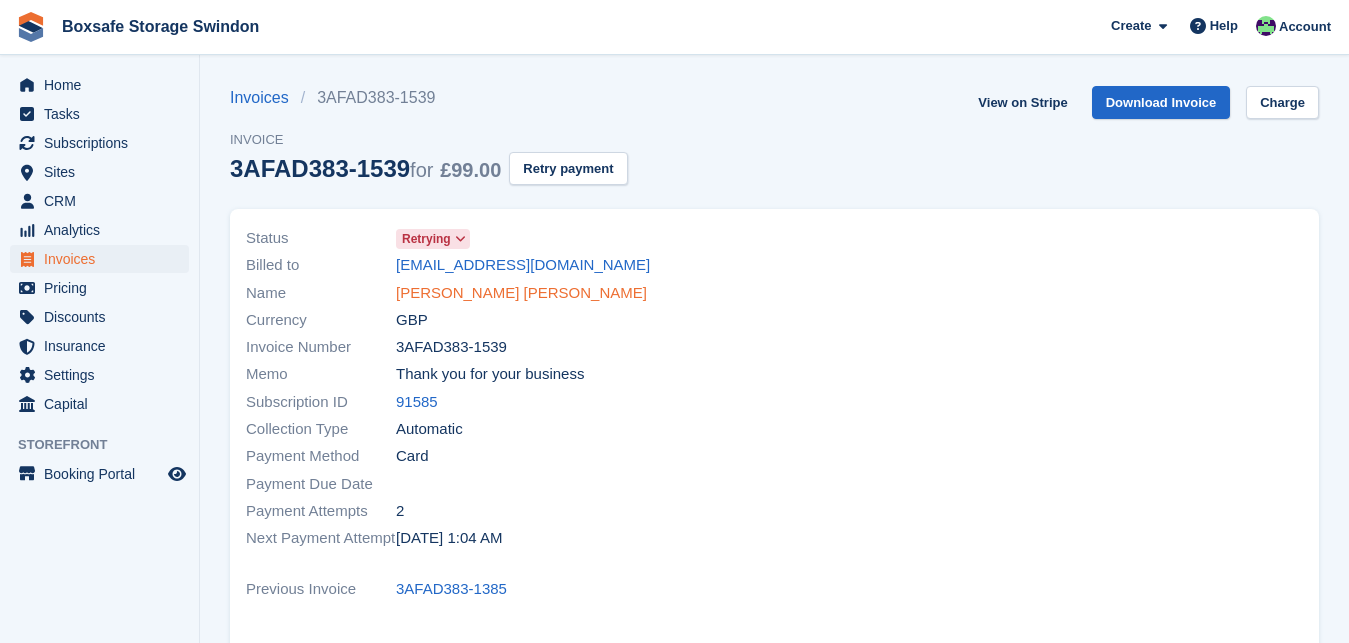 click on "Caine bowers" at bounding box center (521, 293) 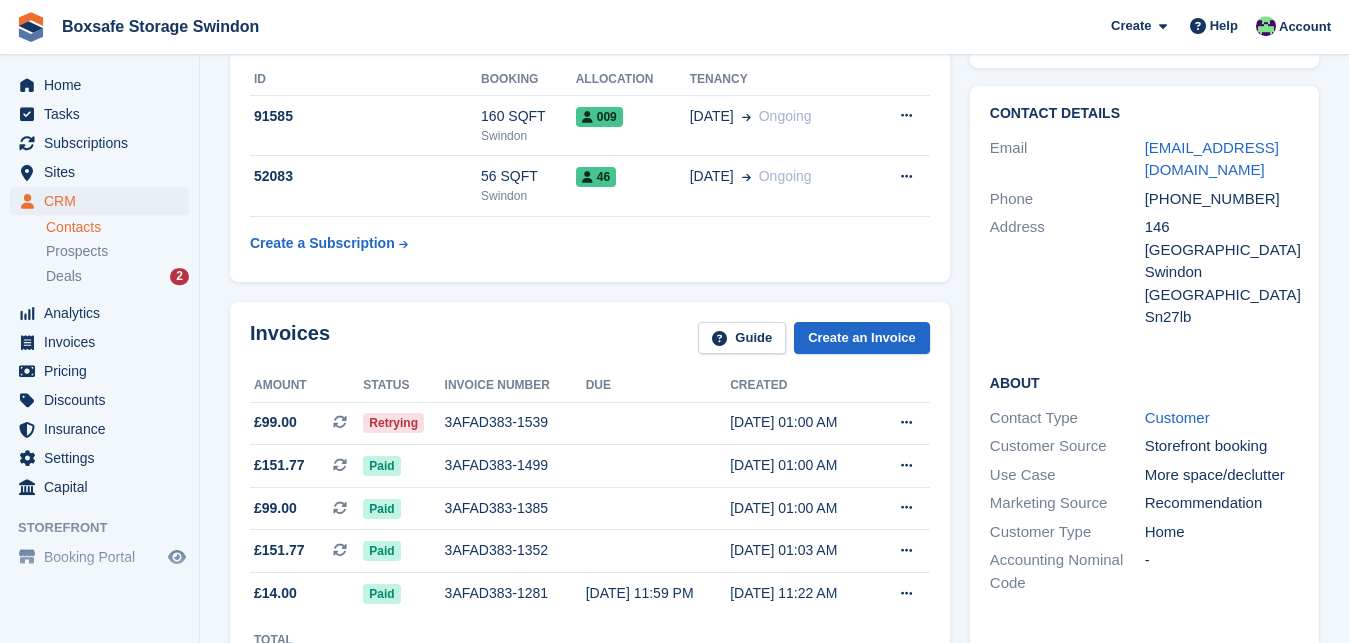 scroll, scrollTop: 285, scrollLeft: 0, axis: vertical 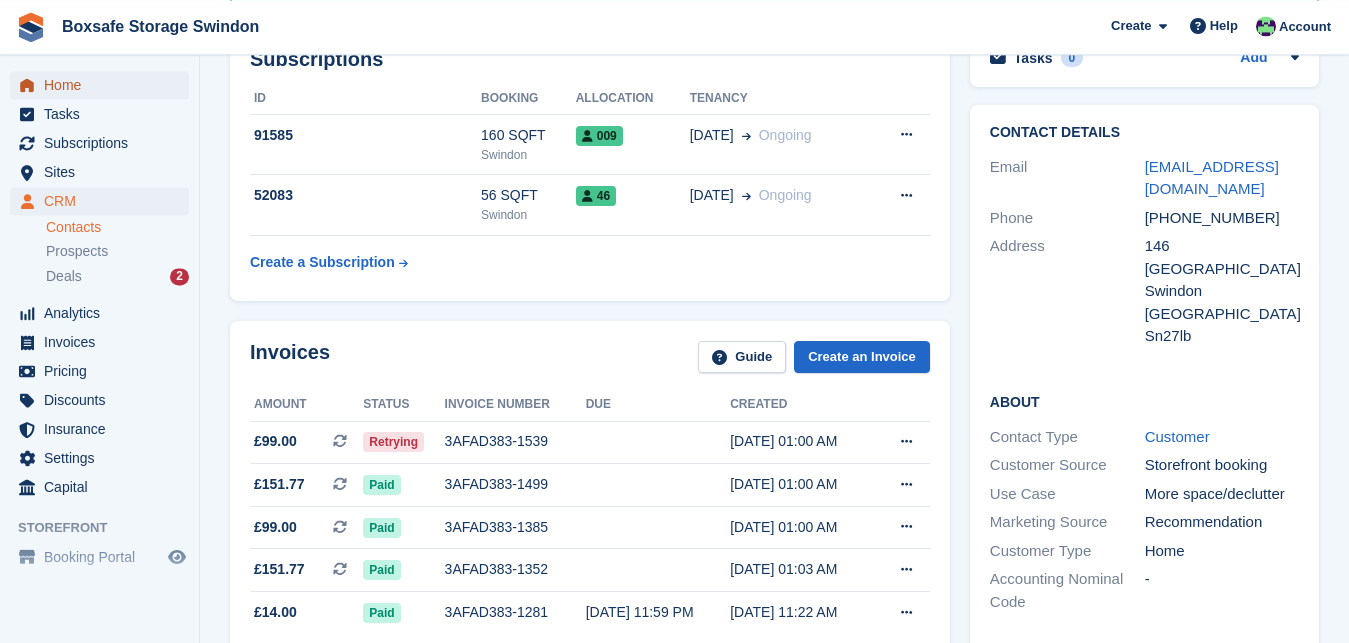 click on "Home" at bounding box center [104, 85] 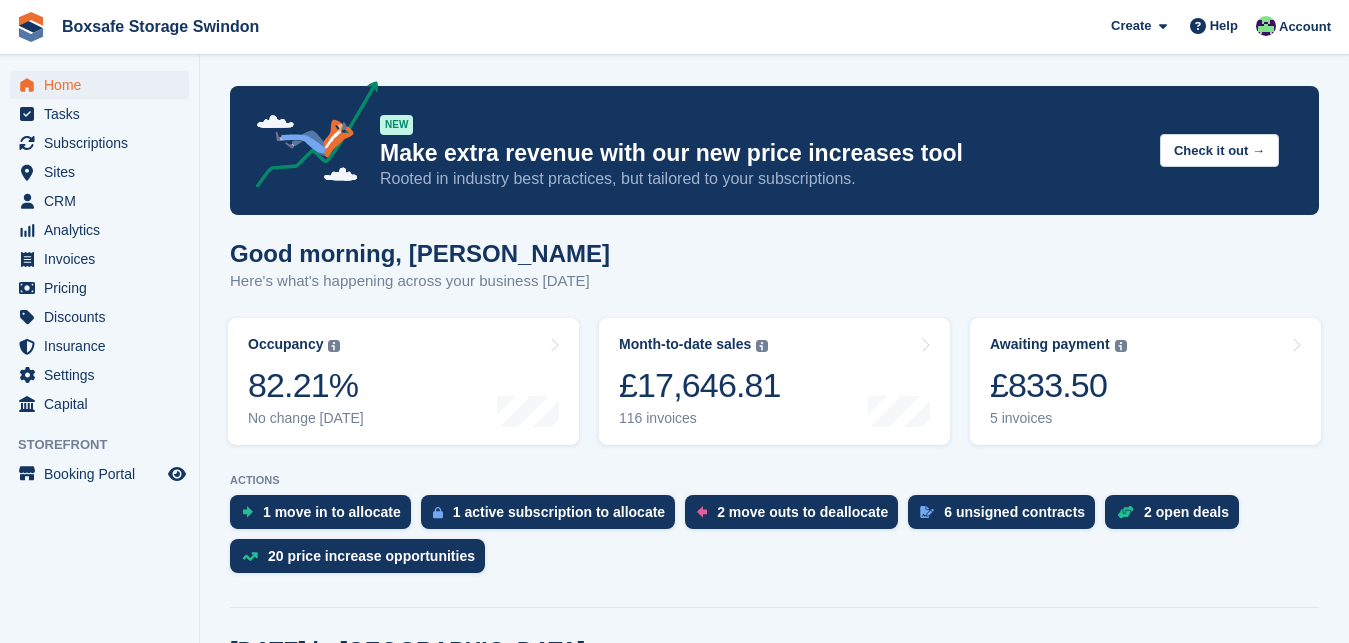 scroll, scrollTop: 0, scrollLeft: 0, axis: both 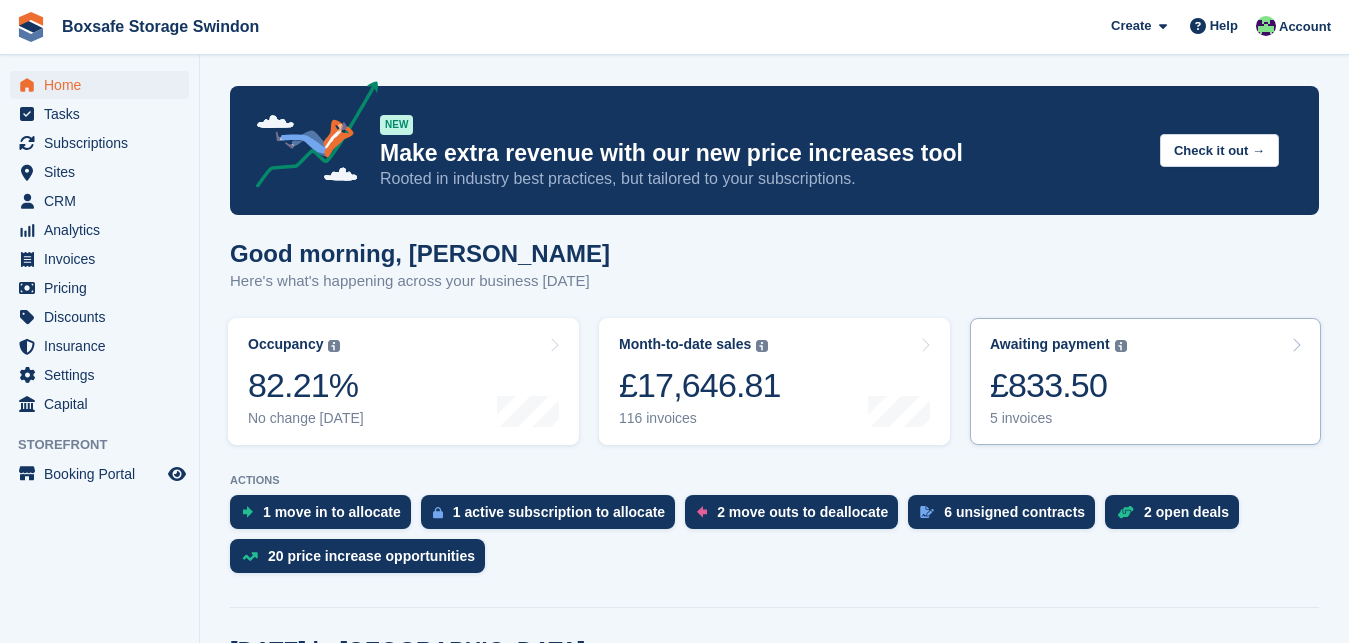 click on "£833.50" at bounding box center (1058, 385) 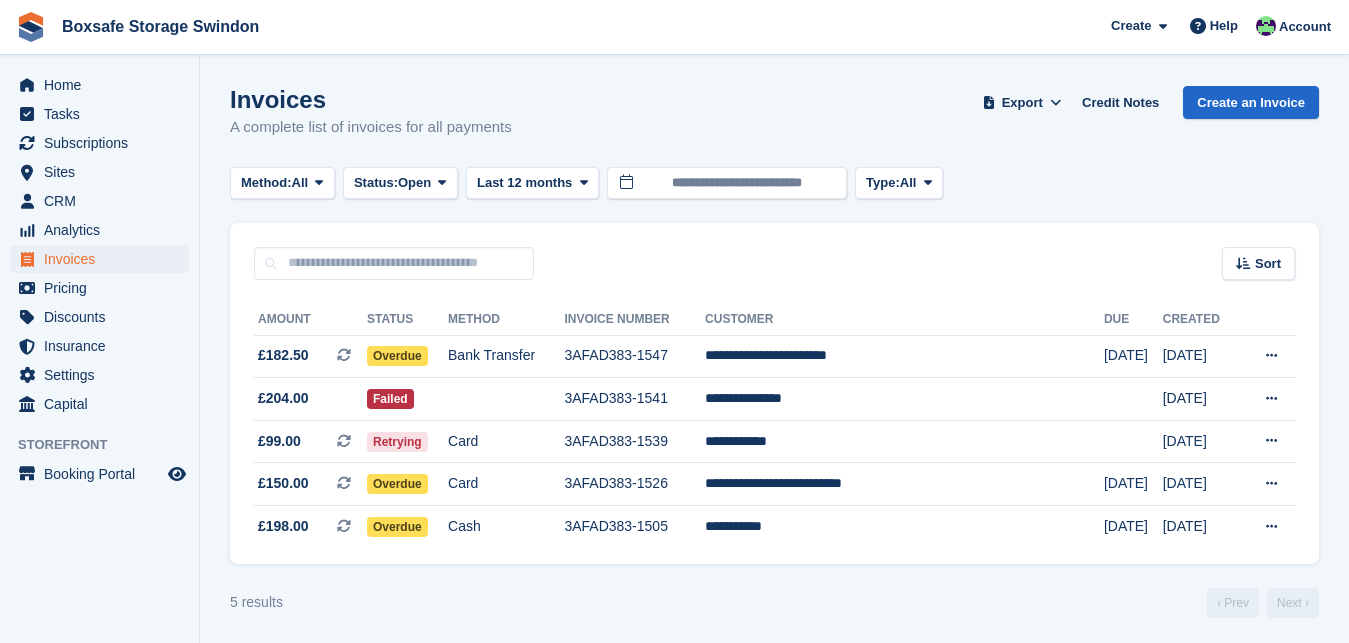 scroll, scrollTop: 0, scrollLeft: 0, axis: both 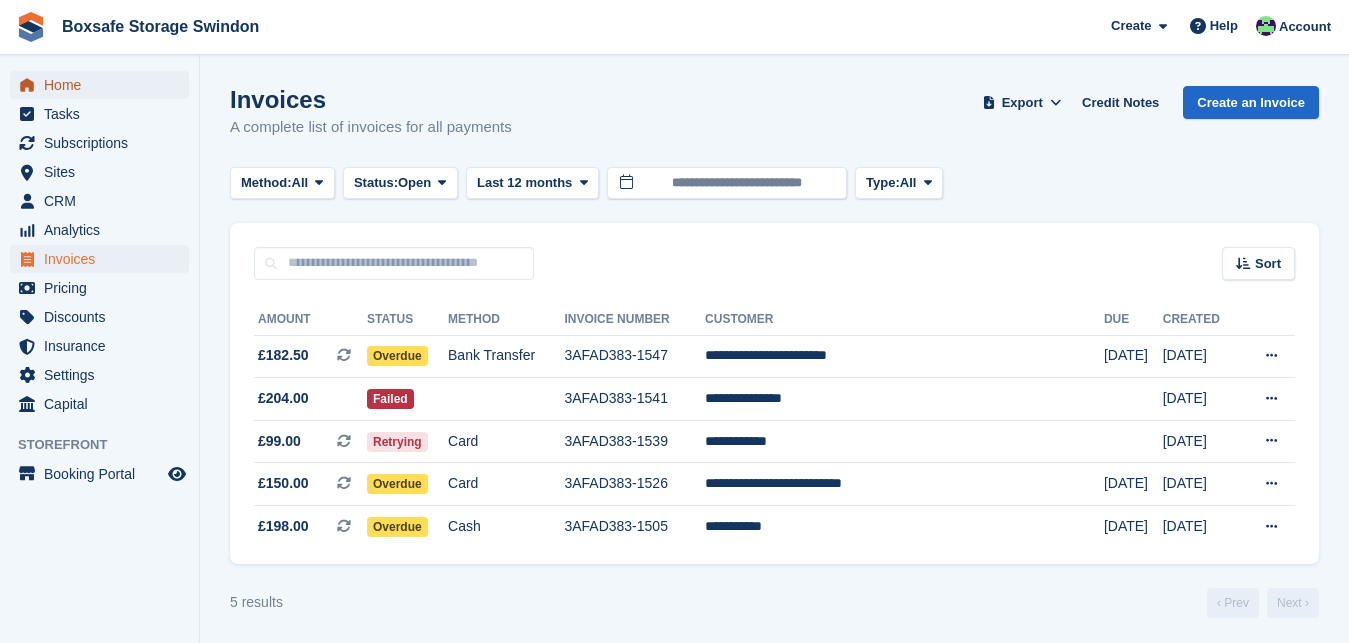 click on "Home" at bounding box center [104, 85] 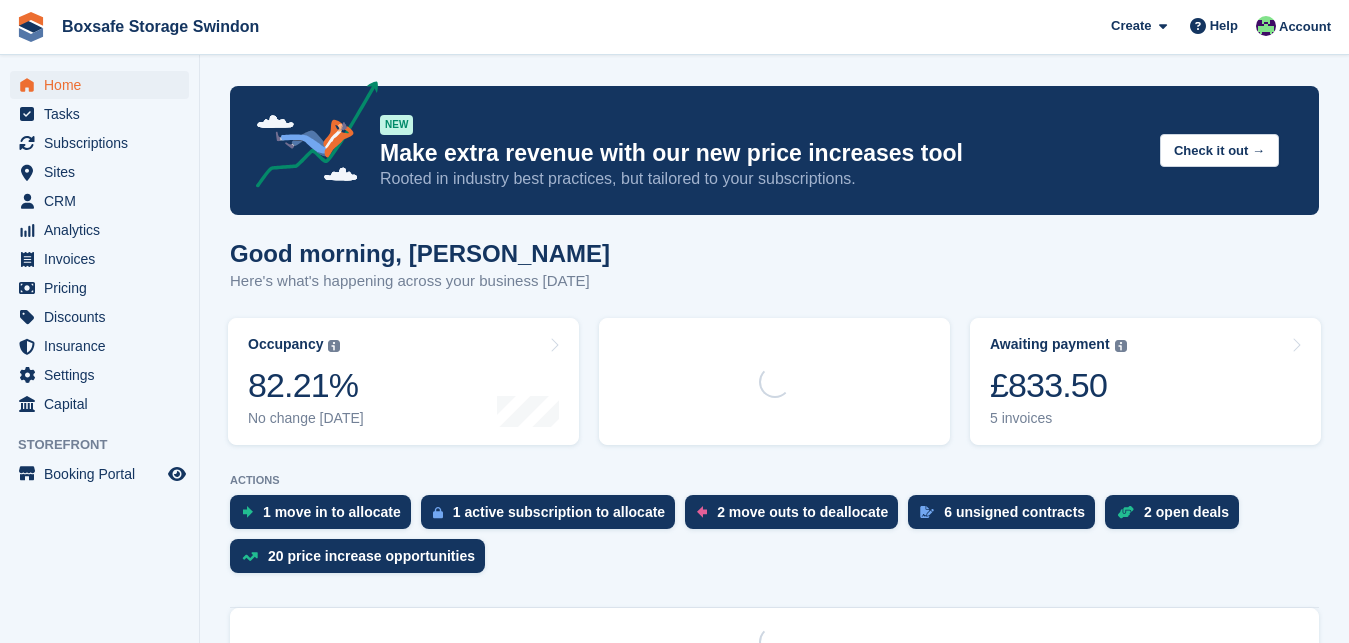 scroll, scrollTop: 0, scrollLeft: 0, axis: both 